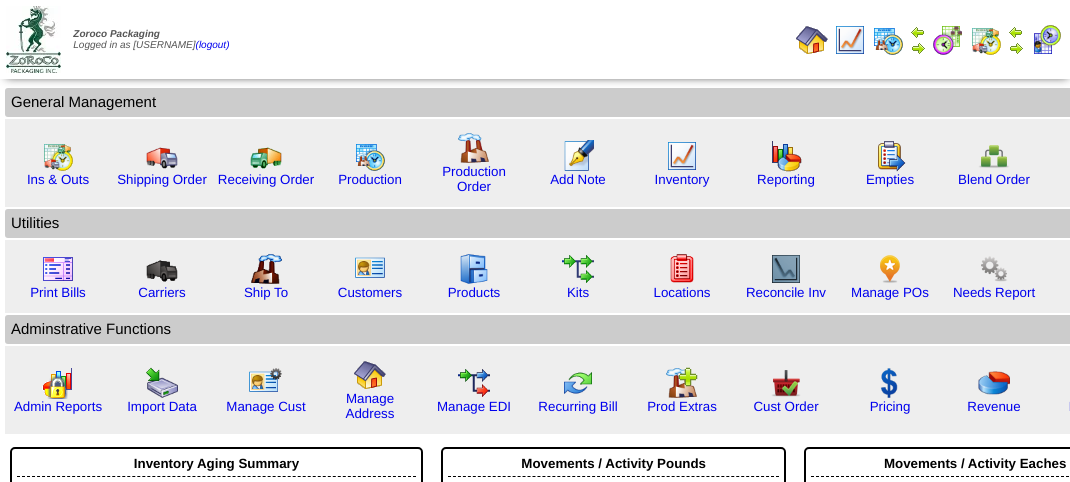 scroll, scrollTop: 0, scrollLeft: 0, axis: both 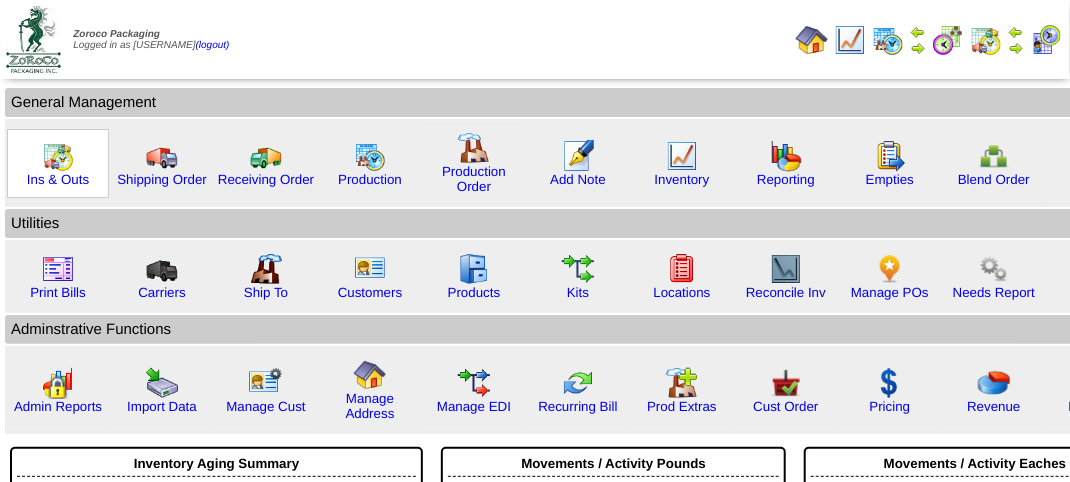 click at bounding box center [58, 156] 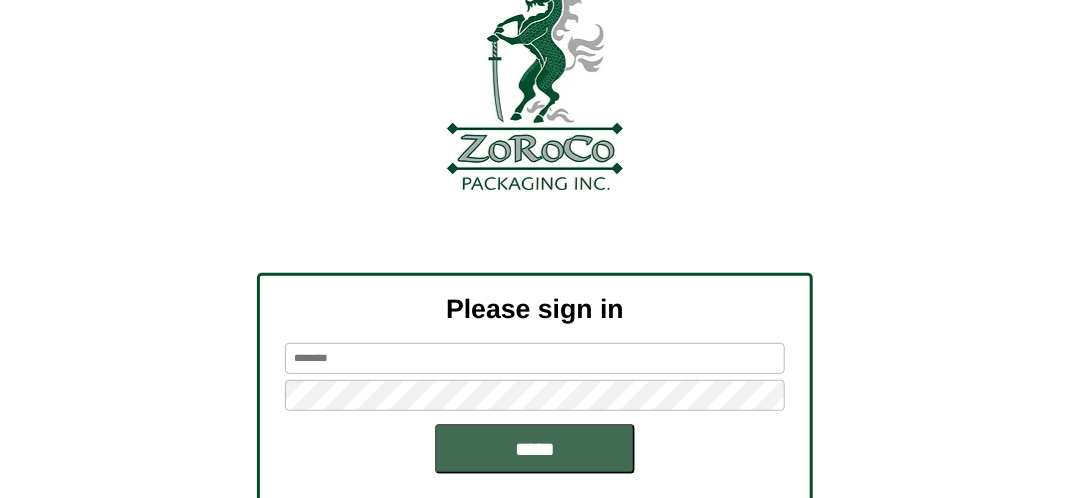 scroll, scrollTop: 200, scrollLeft: 0, axis: vertical 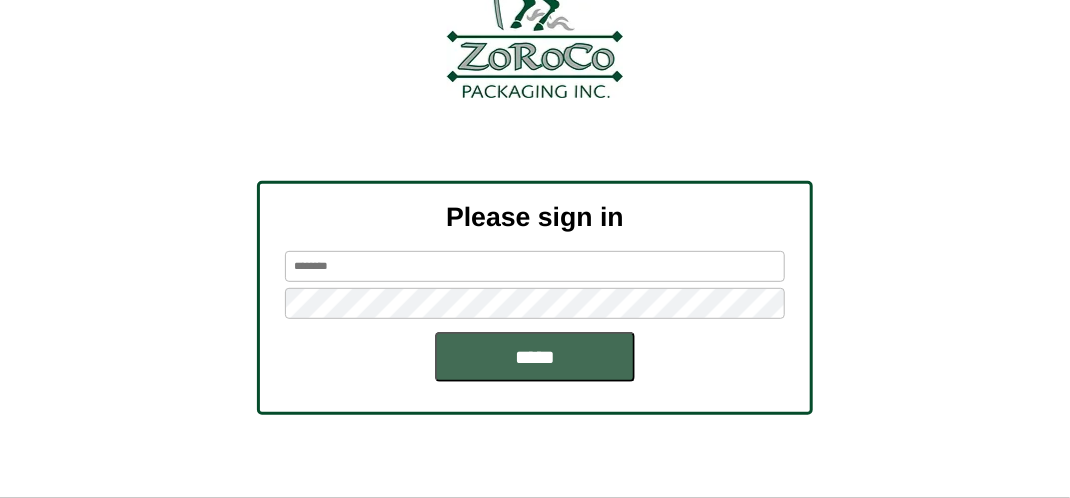 type on "*******" 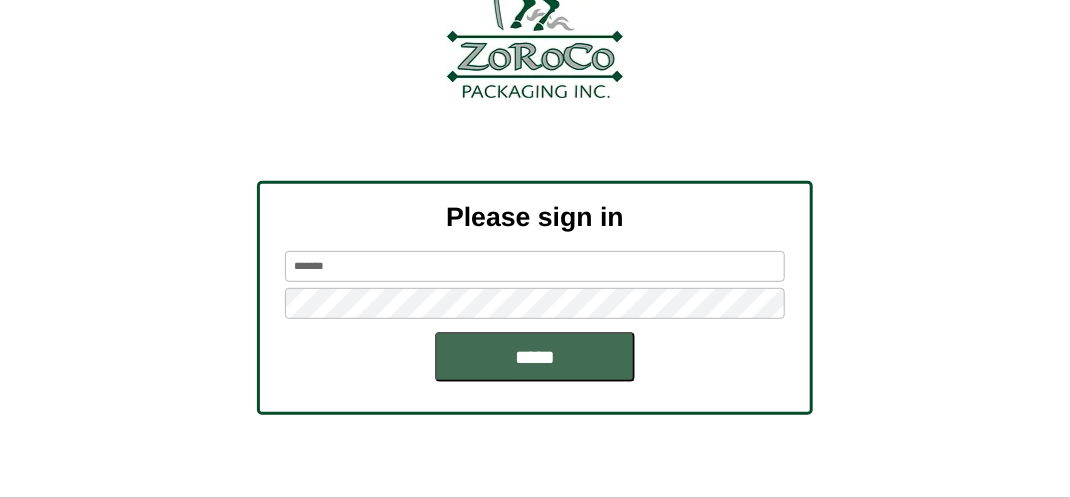 click on "*****" at bounding box center (535, 357) 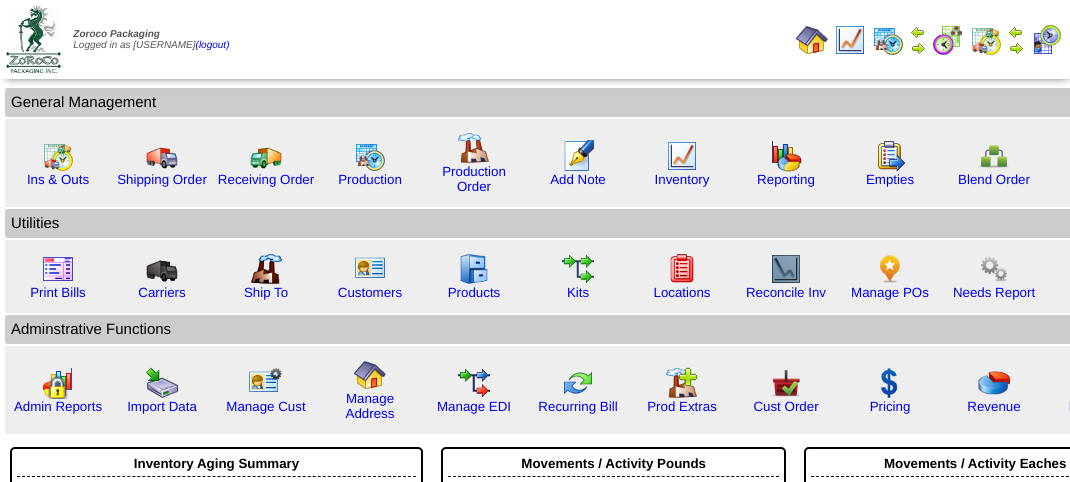 scroll, scrollTop: 0, scrollLeft: 0, axis: both 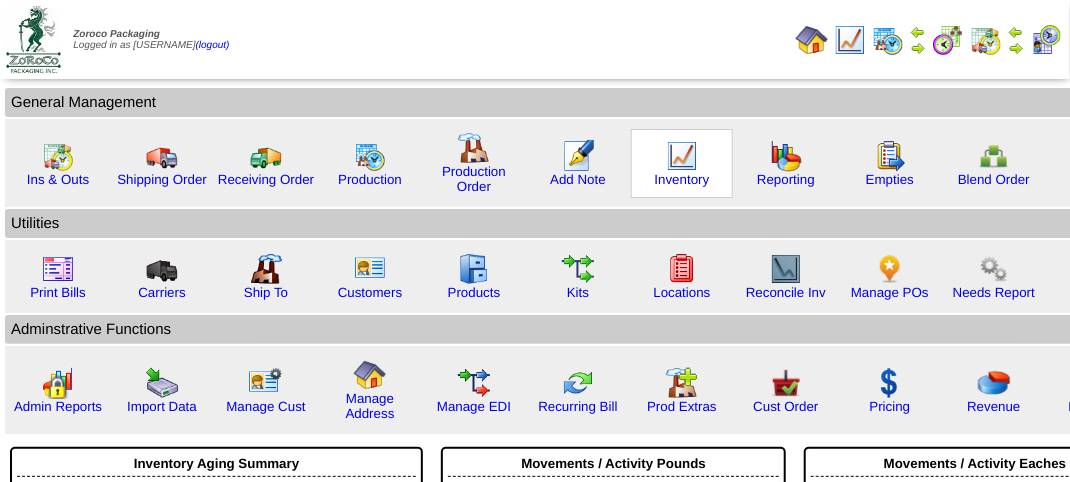 click at bounding box center (682, 156) 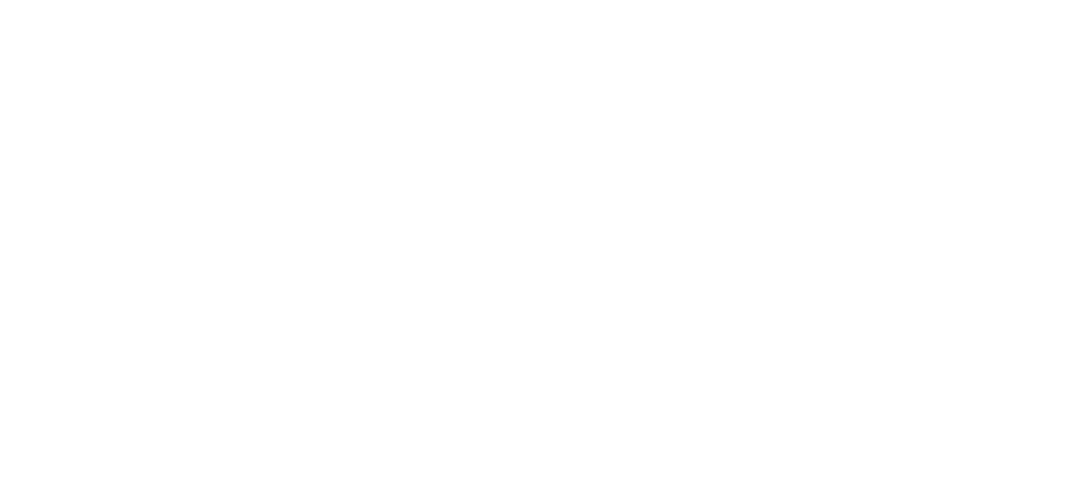 scroll, scrollTop: 0, scrollLeft: 0, axis: both 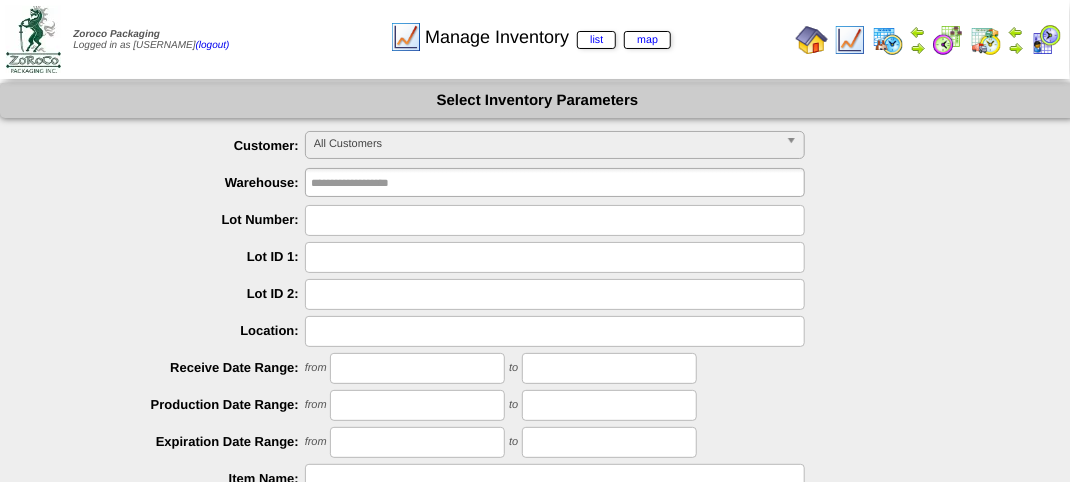 click on "All Customers" at bounding box center [546, 144] 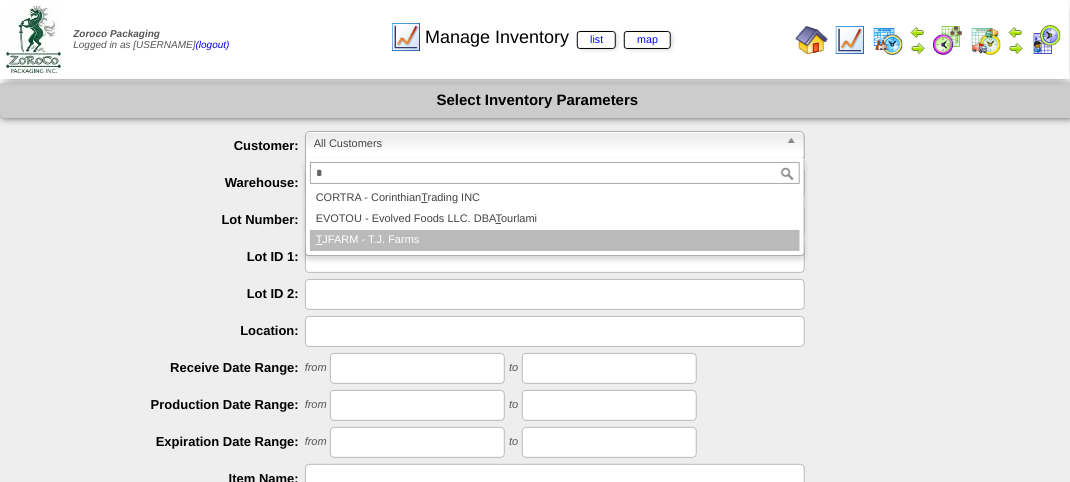 type on "*" 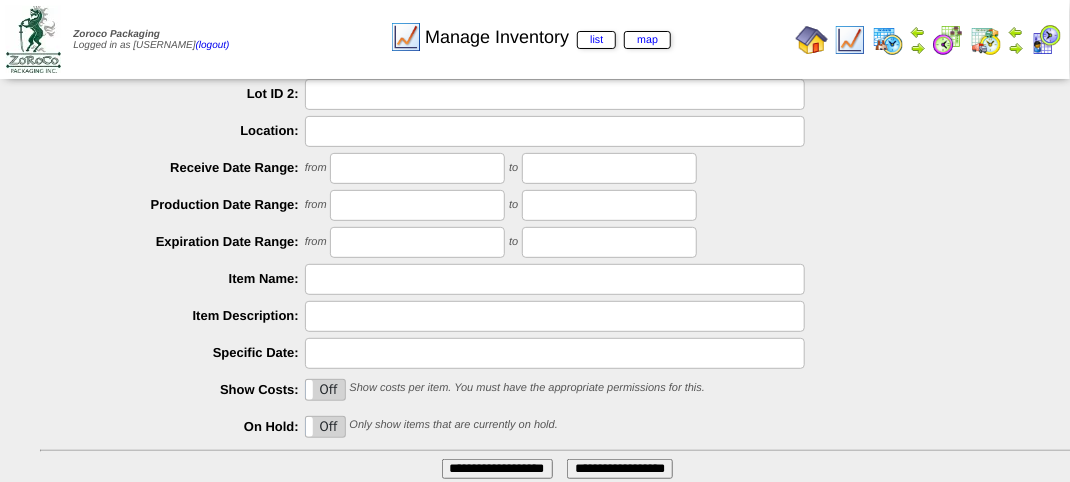 scroll, scrollTop: 351, scrollLeft: 0, axis: vertical 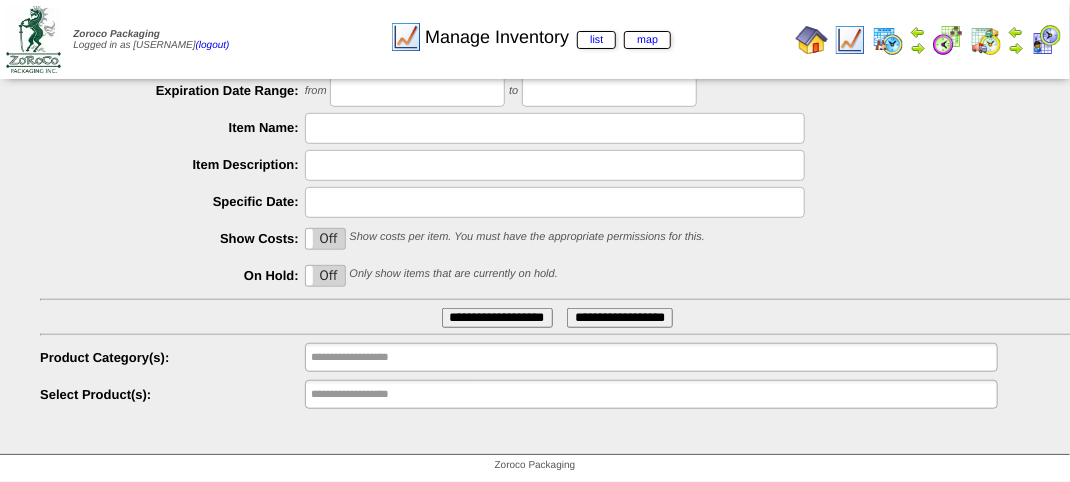 type 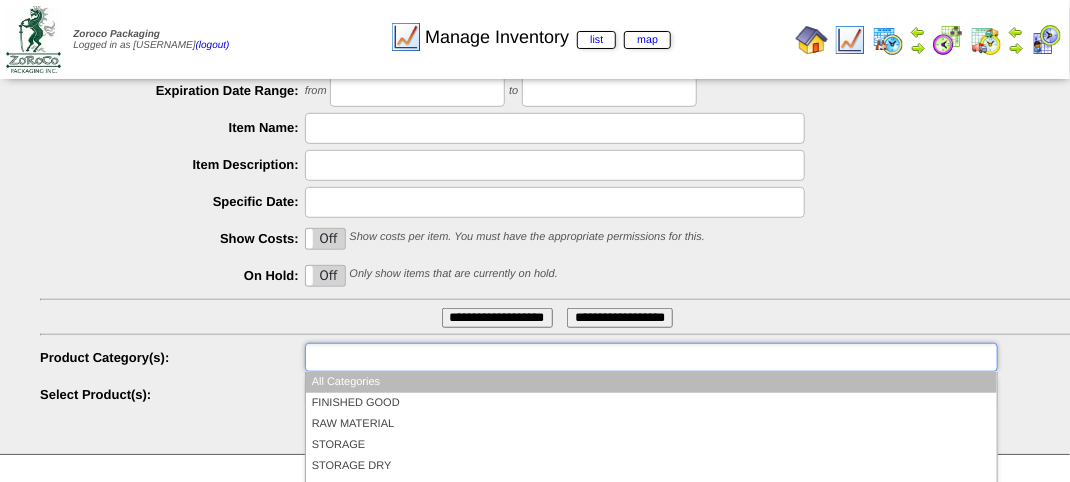 click at bounding box center (375, 357) 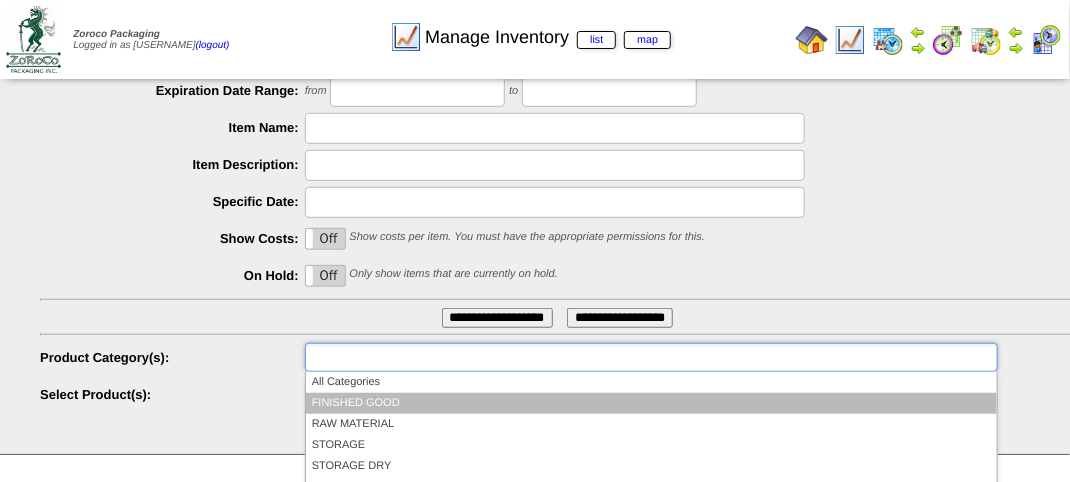 click on "FINISHED GOOD" at bounding box center [651, 403] 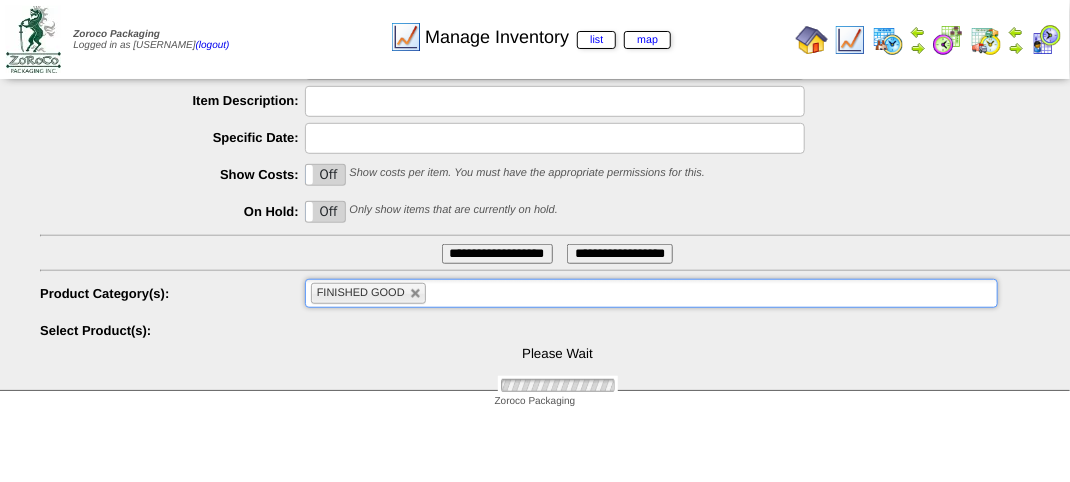 scroll, scrollTop: 481, scrollLeft: 0, axis: vertical 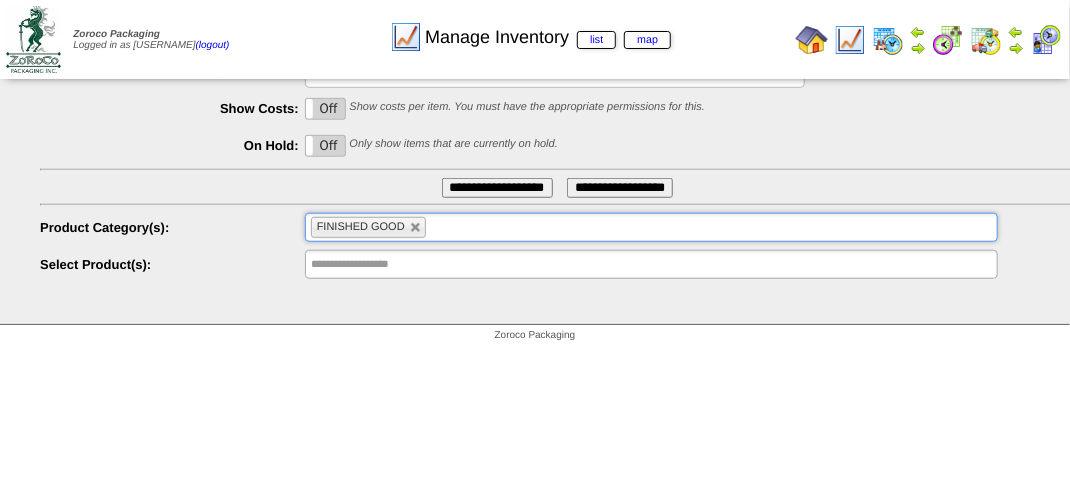 type 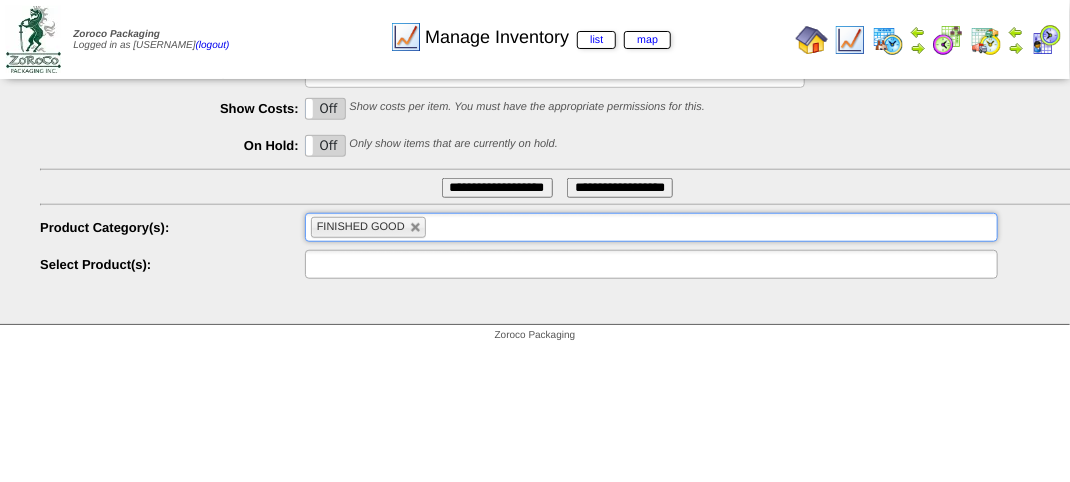 click at bounding box center [375, 264] 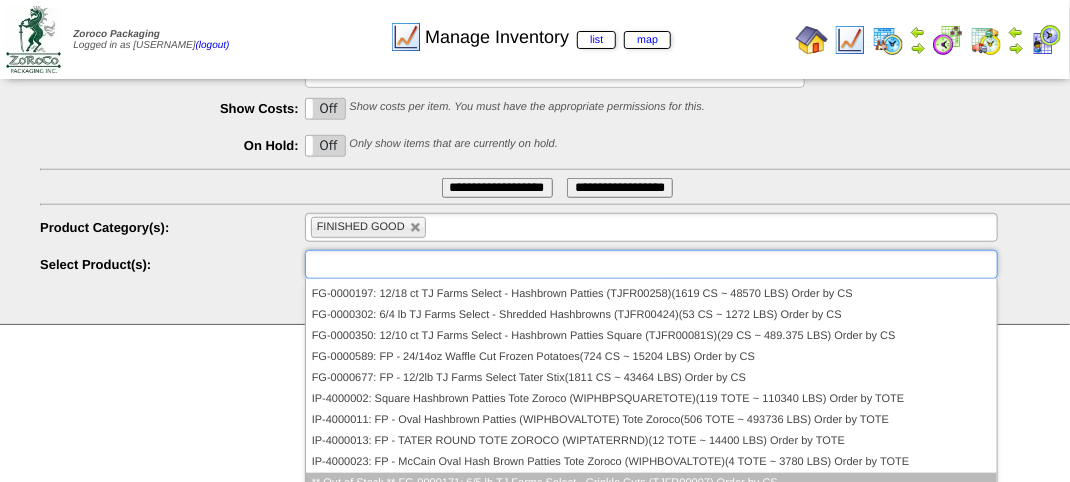 scroll, scrollTop: 200, scrollLeft: 0, axis: vertical 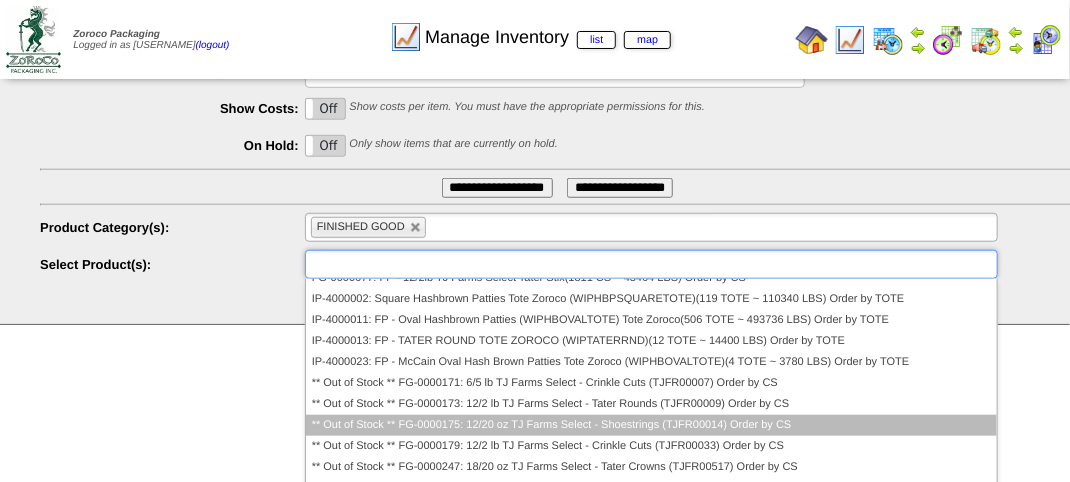 click on "** Out of Stock ** FG-0000175: 12/20 oz TJ Farms Select - Shoestrings (TJFR00014) Order by CS" at bounding box center (651, 425) 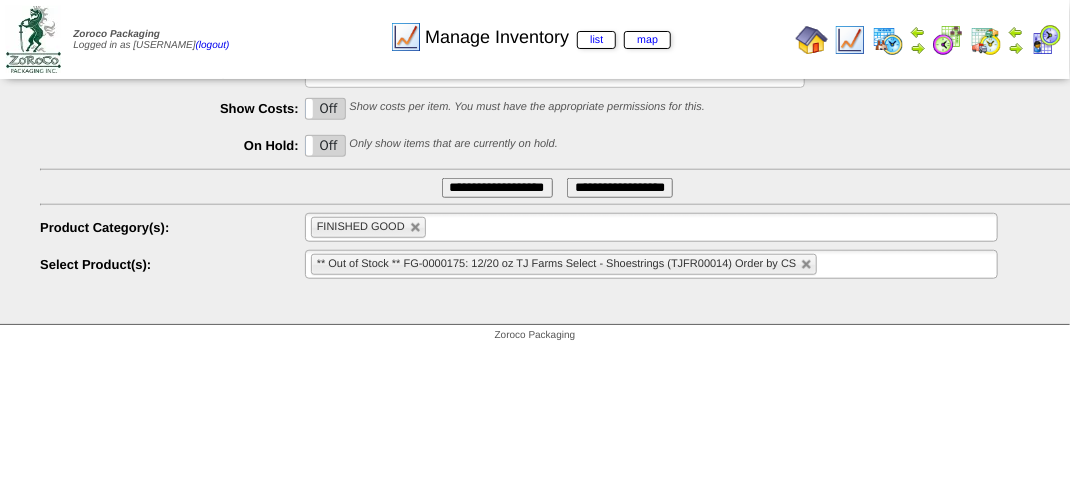 scroll, scrollTop: 482, scrollLeft: 0, axis: vertical 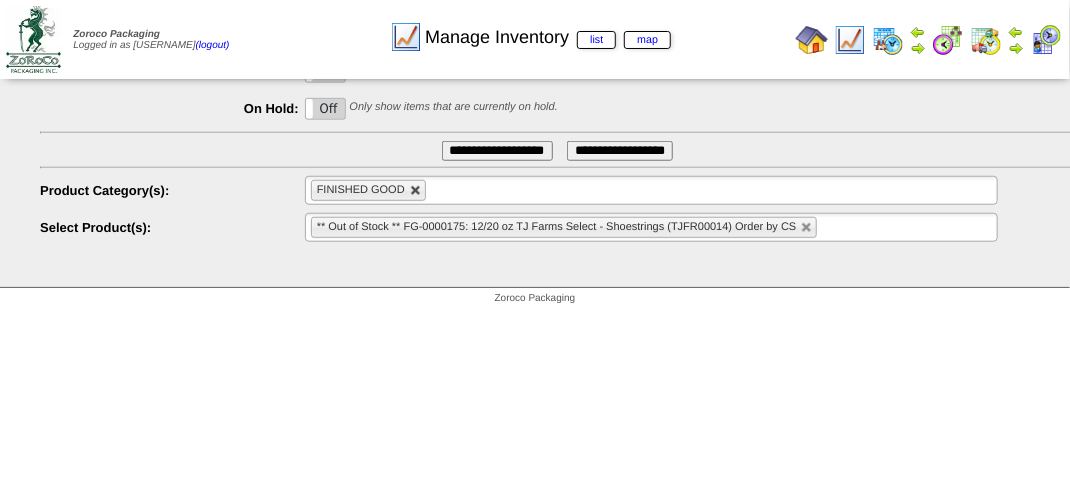 click at bounding box center [416, 191] 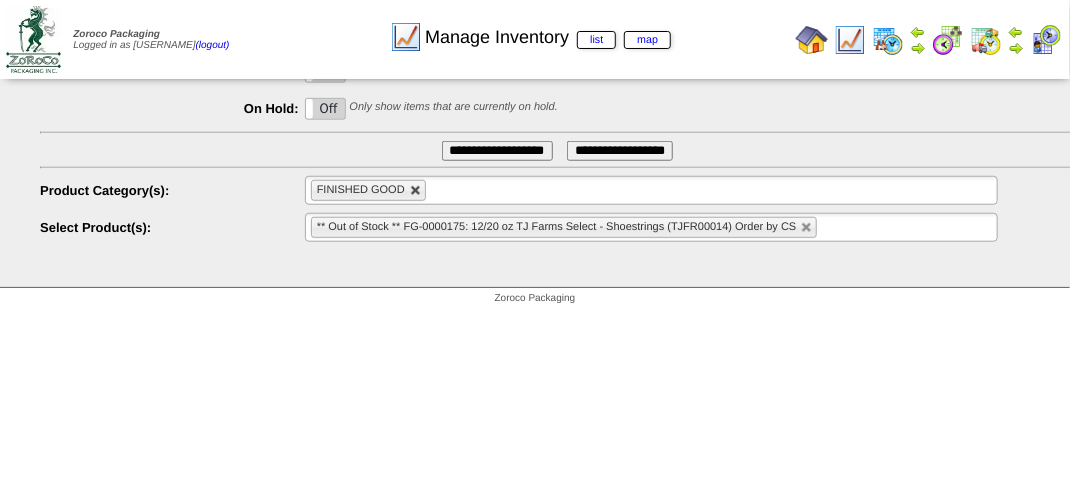 type on "**********" 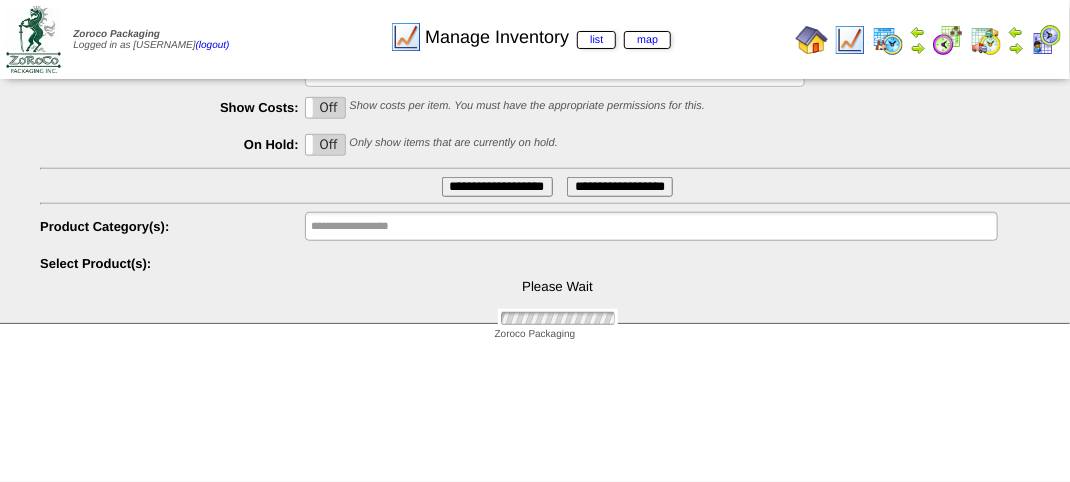 scroll, scrollTop: 481, scrollLeft: 0, axis: vertical 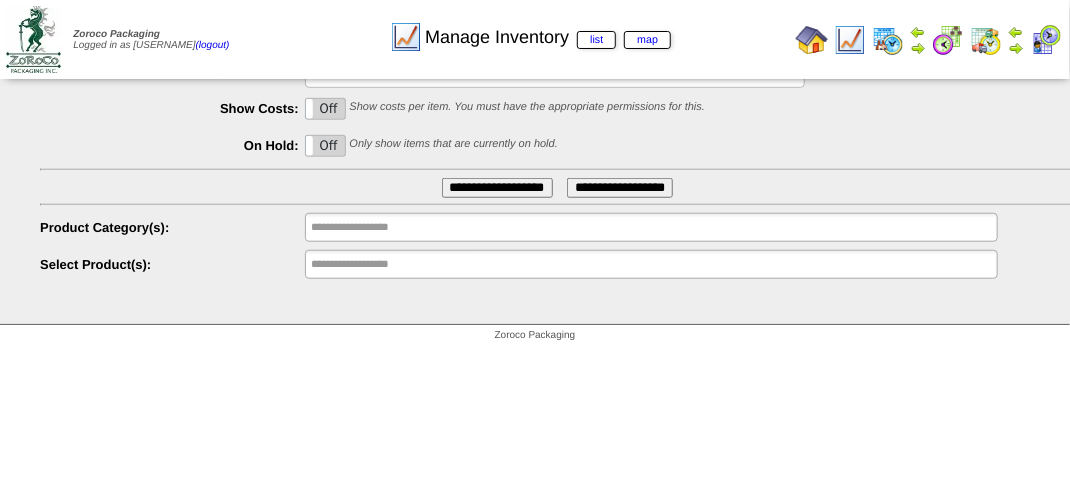 type 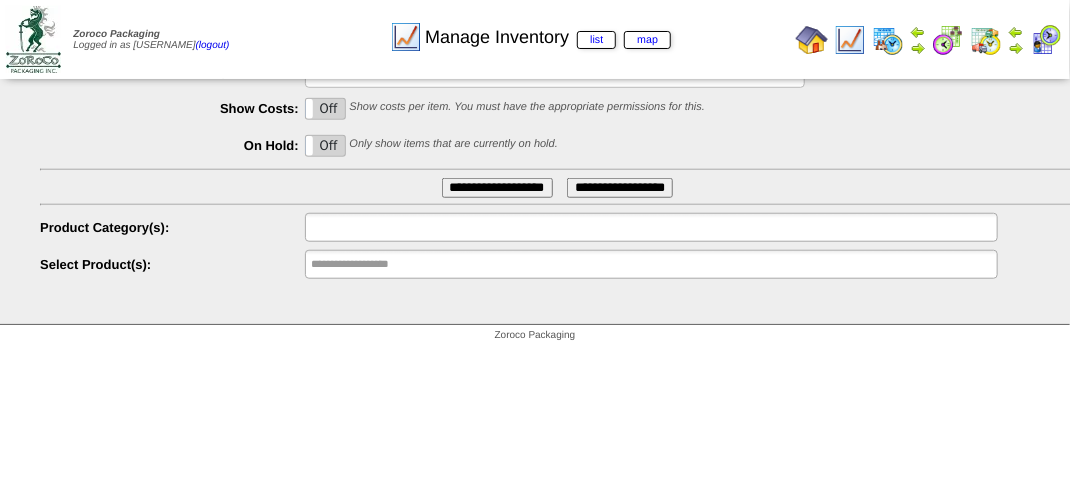 click at bounding box center [375, 227] 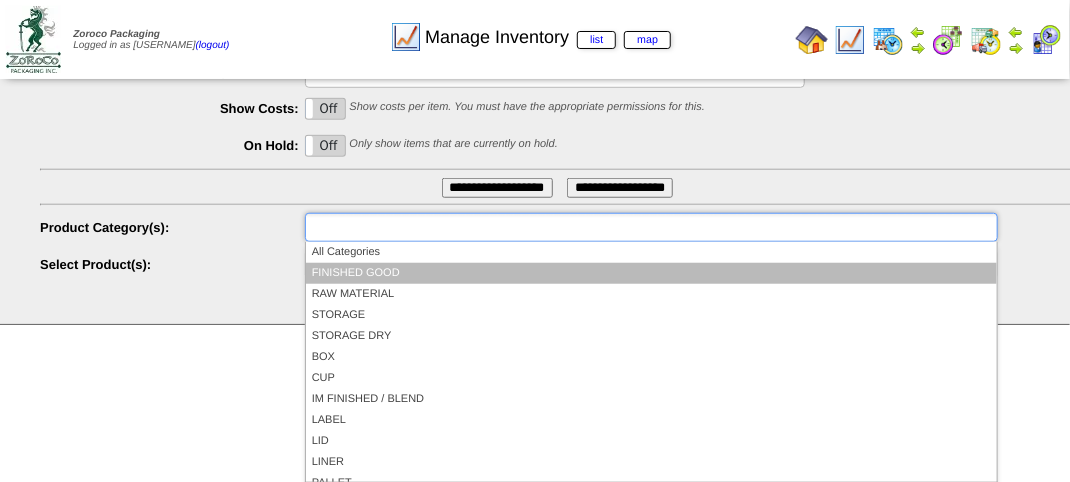 click on "FINISHED GOOD" at bounding box center [651, 273] 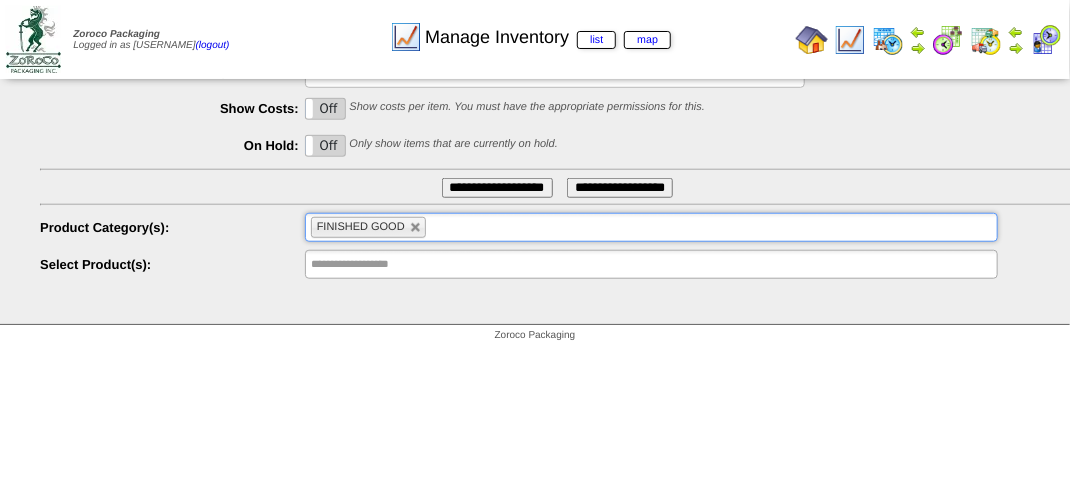 type 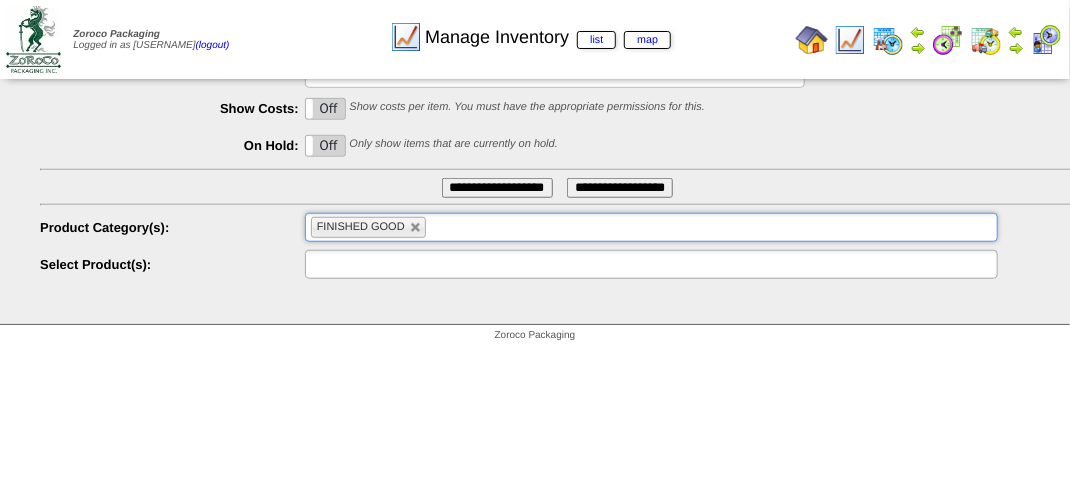 click at bounding box center (375, 264) 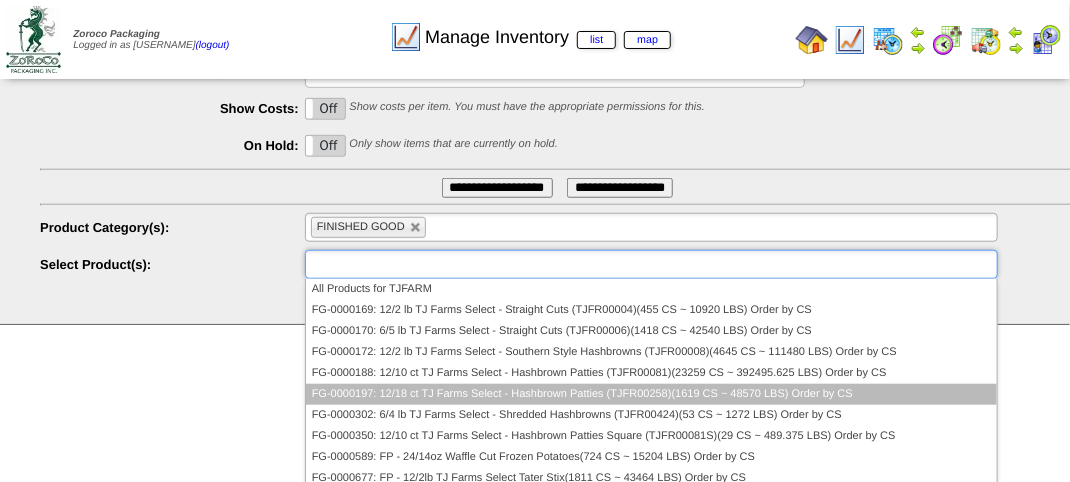 click on "FG-0000197: 12/18 ct TJ Farms Select - Hashbrown Patties (TJFR00258)(1619 CS ~ 48570 LBS) Order by CS" at bounding box center [651, 394] 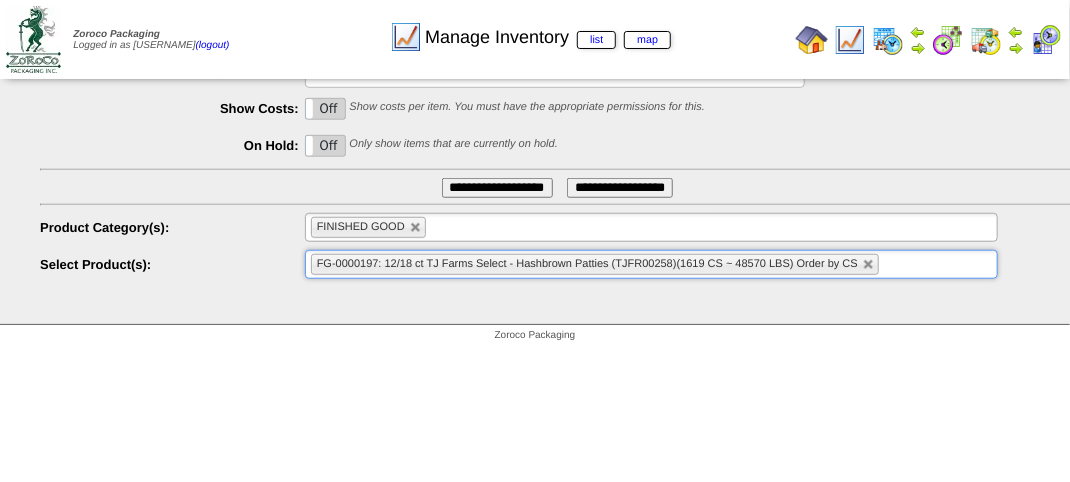 click on "**********" at bounding box center (497, 188) 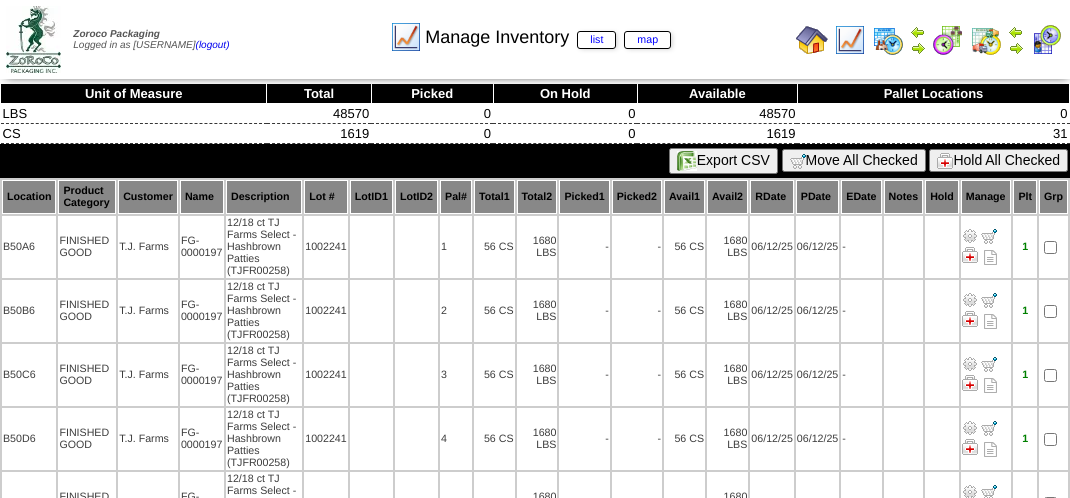 scroll, scrollTop: 0, scrollLeft: 0, axis: both 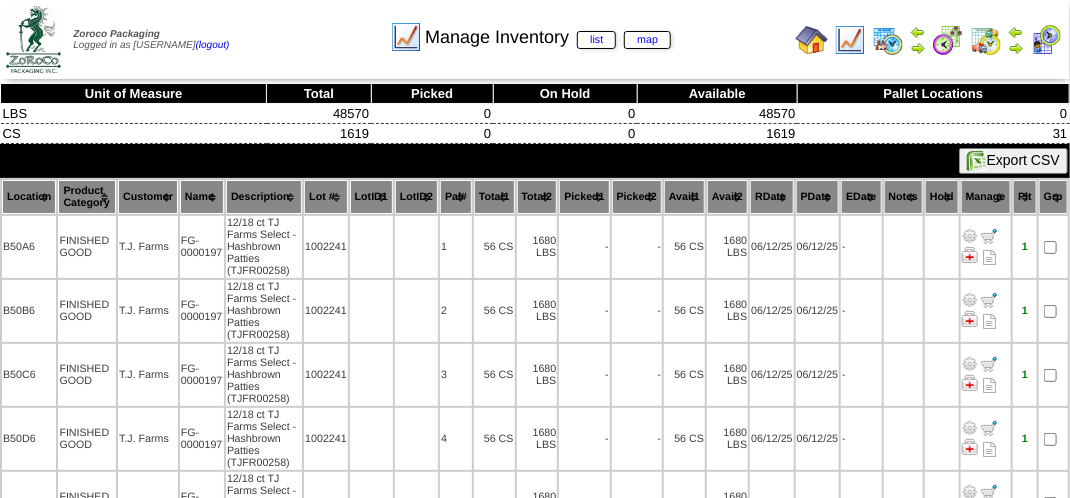 click on "Location" at bounding box center [29, 197] 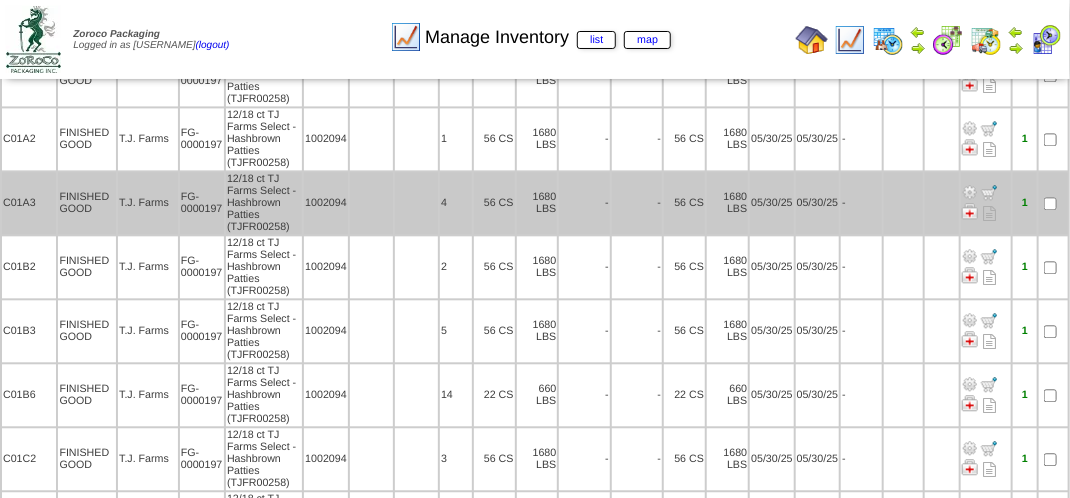 scroll, scrollTop: 1416, scrollLeft: 0, axis: vertical 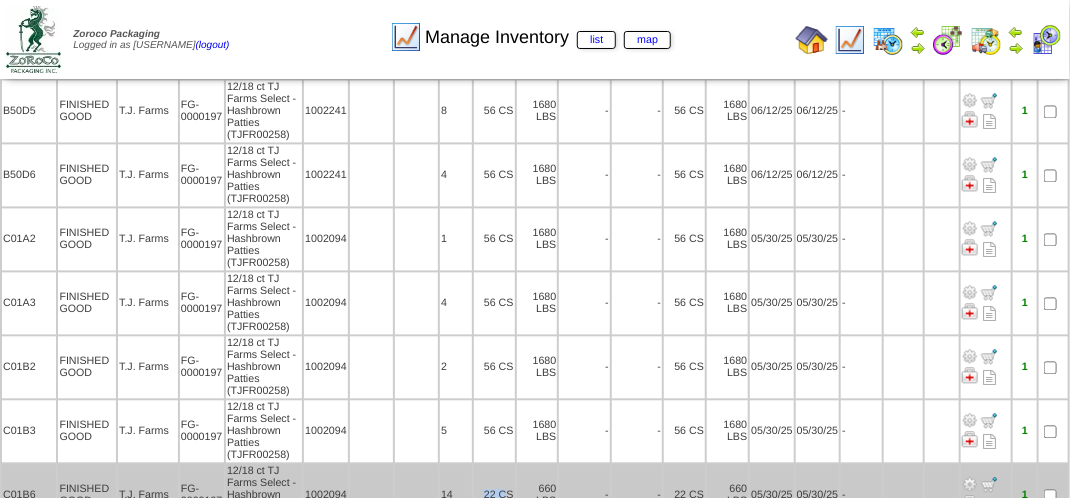 drag, startPoint x: 511, startPoint y: 480, endPoint x: 468, endPoint y: 470, distance: 44.14748 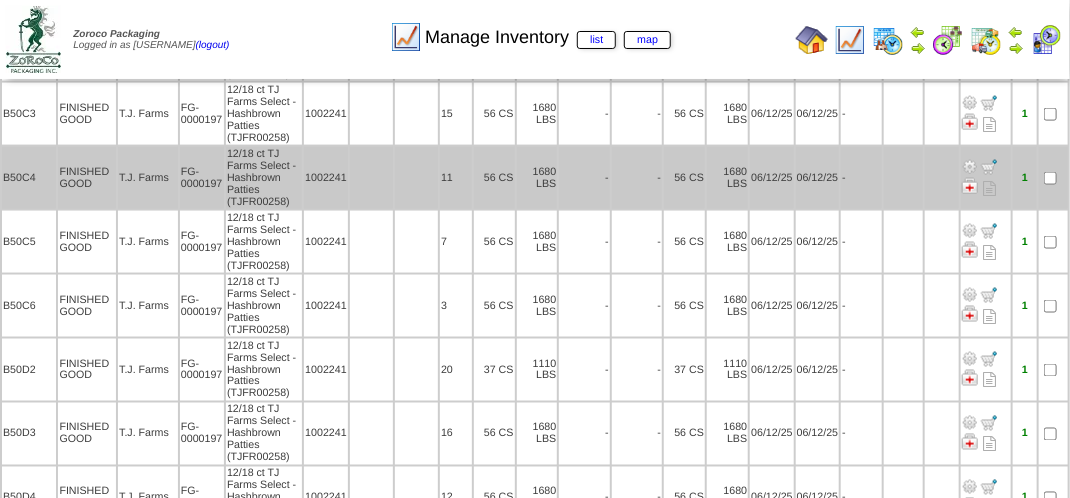 scroll, scrollTop: 1000, scrollLeft: 0, axis: vertical 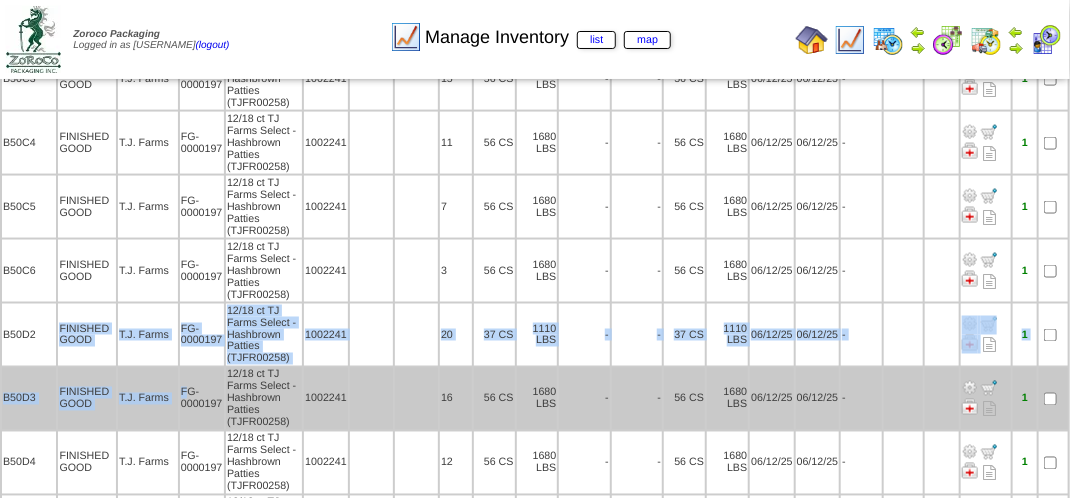 drag, startPoint x: 46, startPoint y: 315, endPoint x: 188, endPoint y: 361, distance: 149.26486 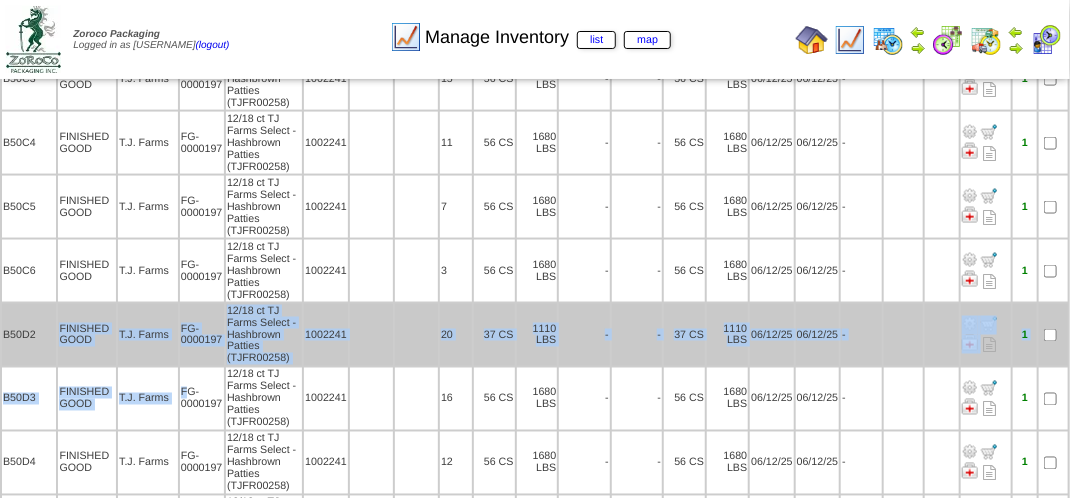 click on "FG-0000197" at bounding box center (202, 335) 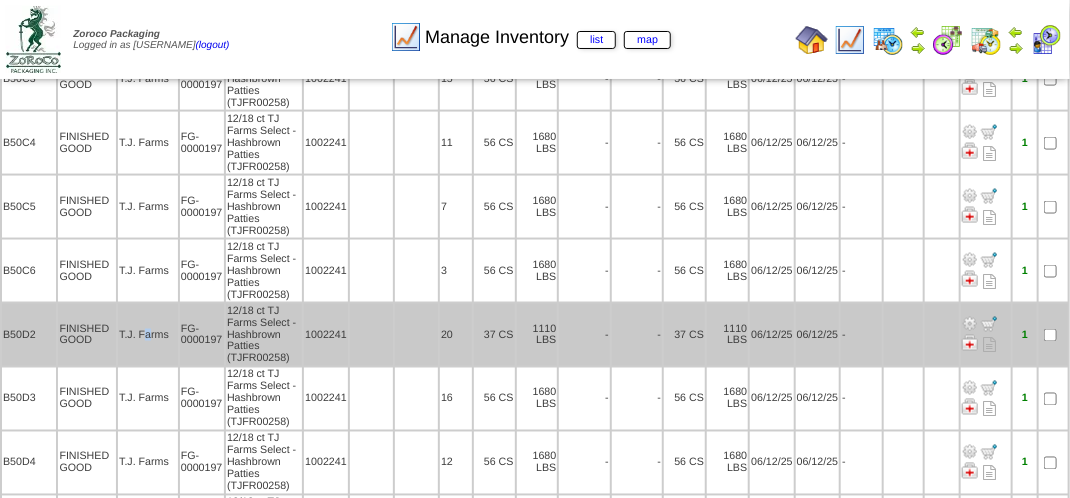 drag, startPoint x: 147, startPoint y: 331, endPoint x: 167, endPoint y: 331, distance: 20 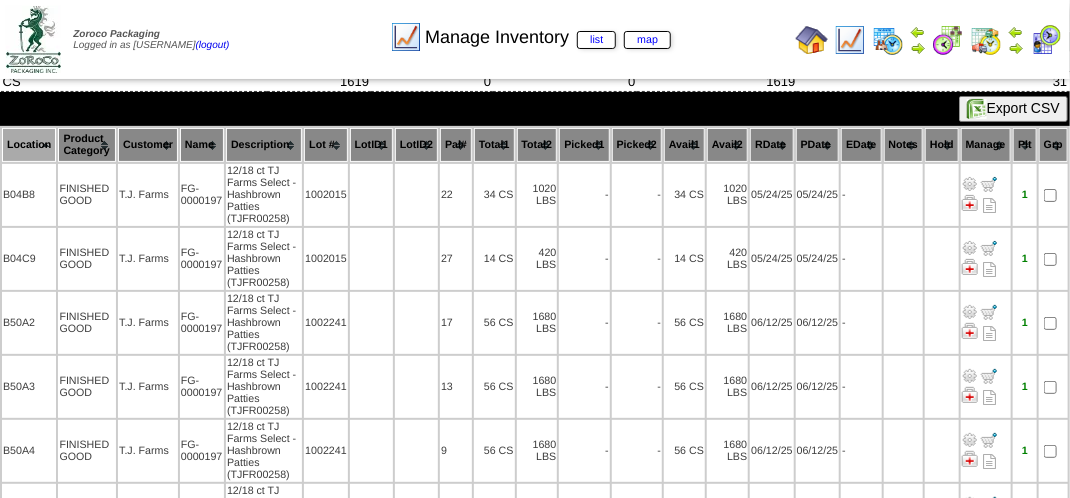 scroll, scrollTop: 0, scrollLeft: 0, axis: both 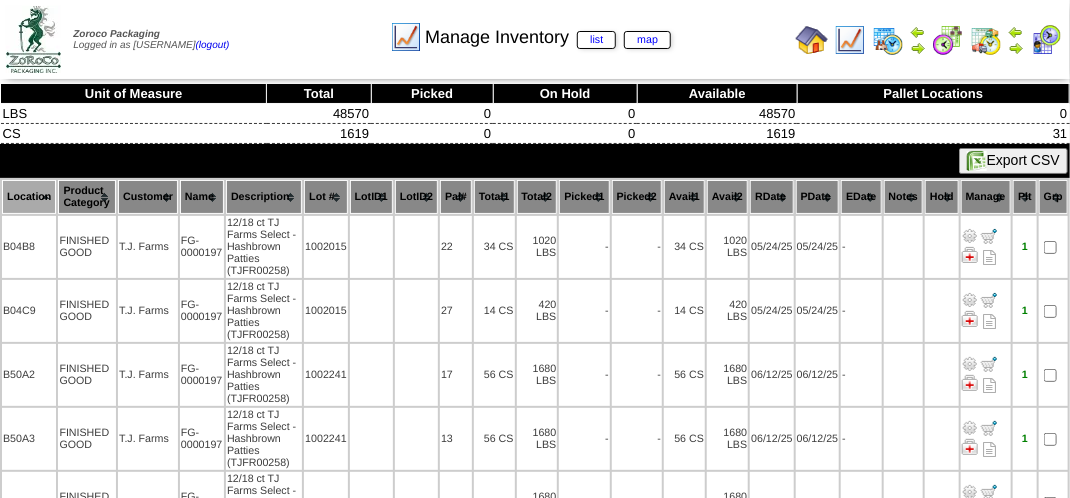 click on "Manage Inventory list map" at bounding box center [530, 30] 